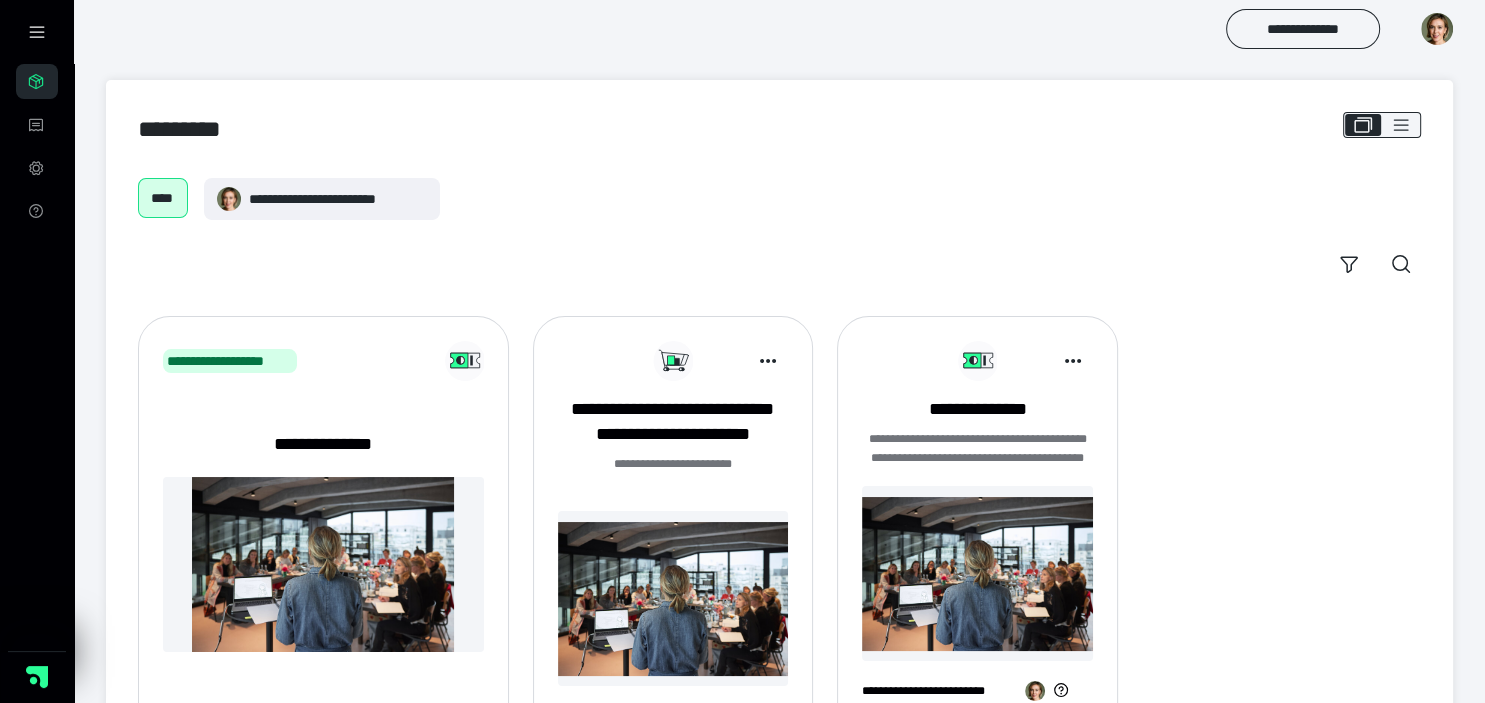 scroll, scrollTop: 103, scrollLeft: 0, axis: vertical 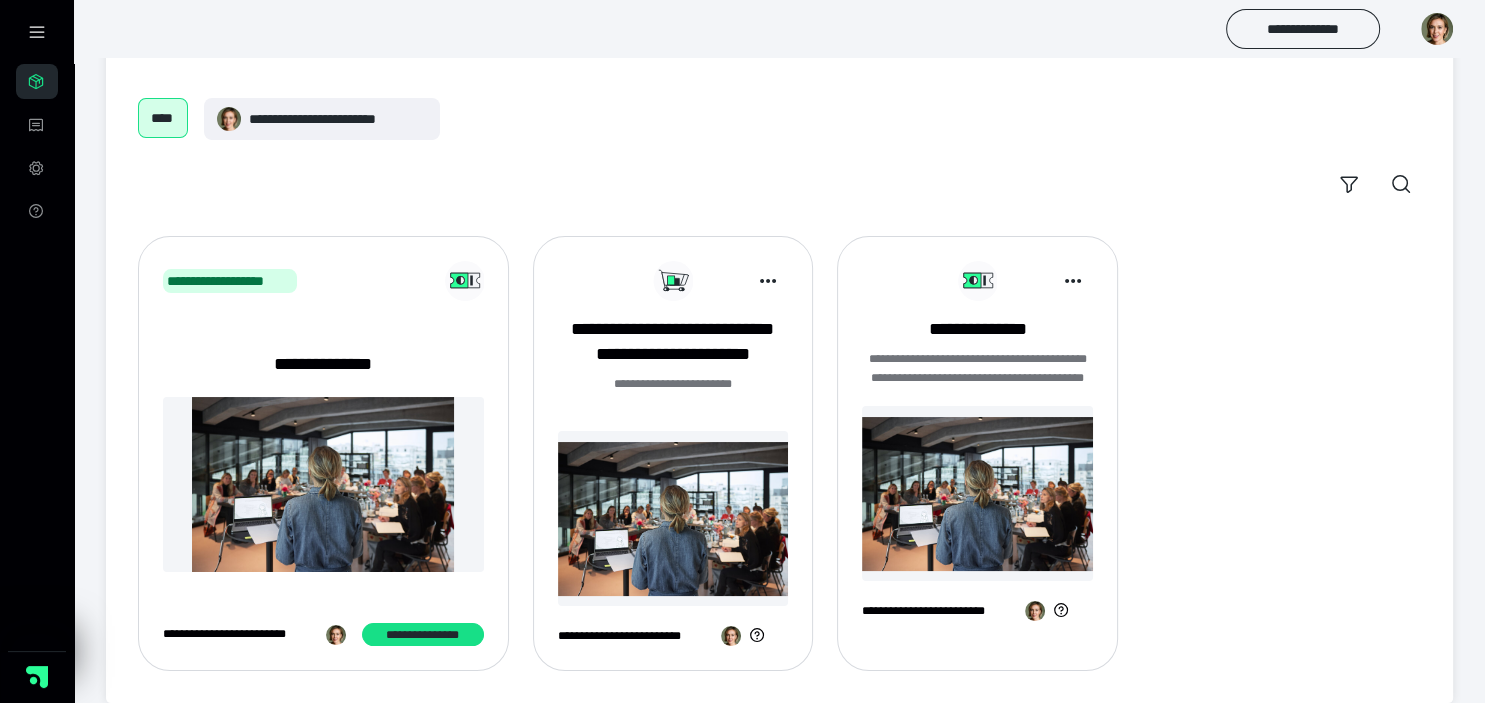 click at bounding box center (673, 518) 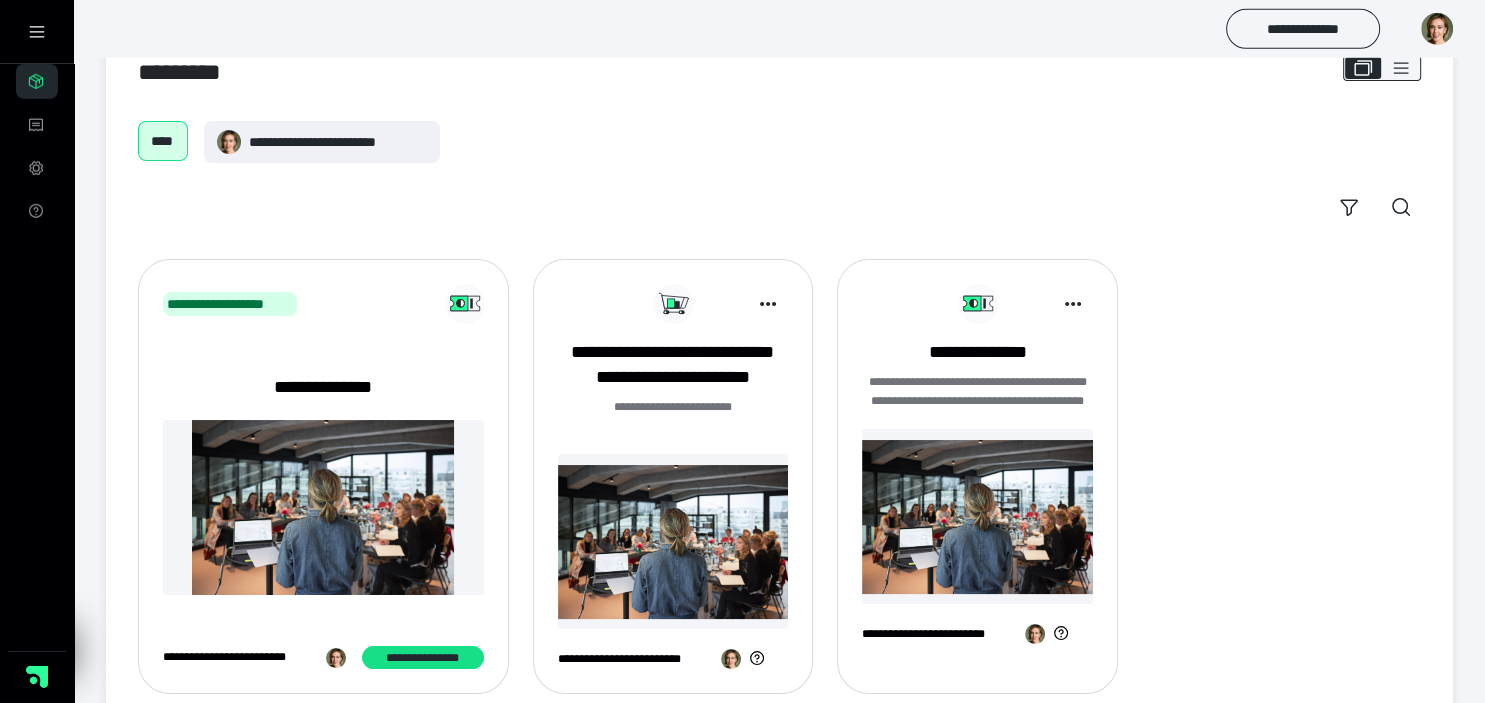 scroll, scrollTop: 103, scrollLeft: 0, axis: vertical 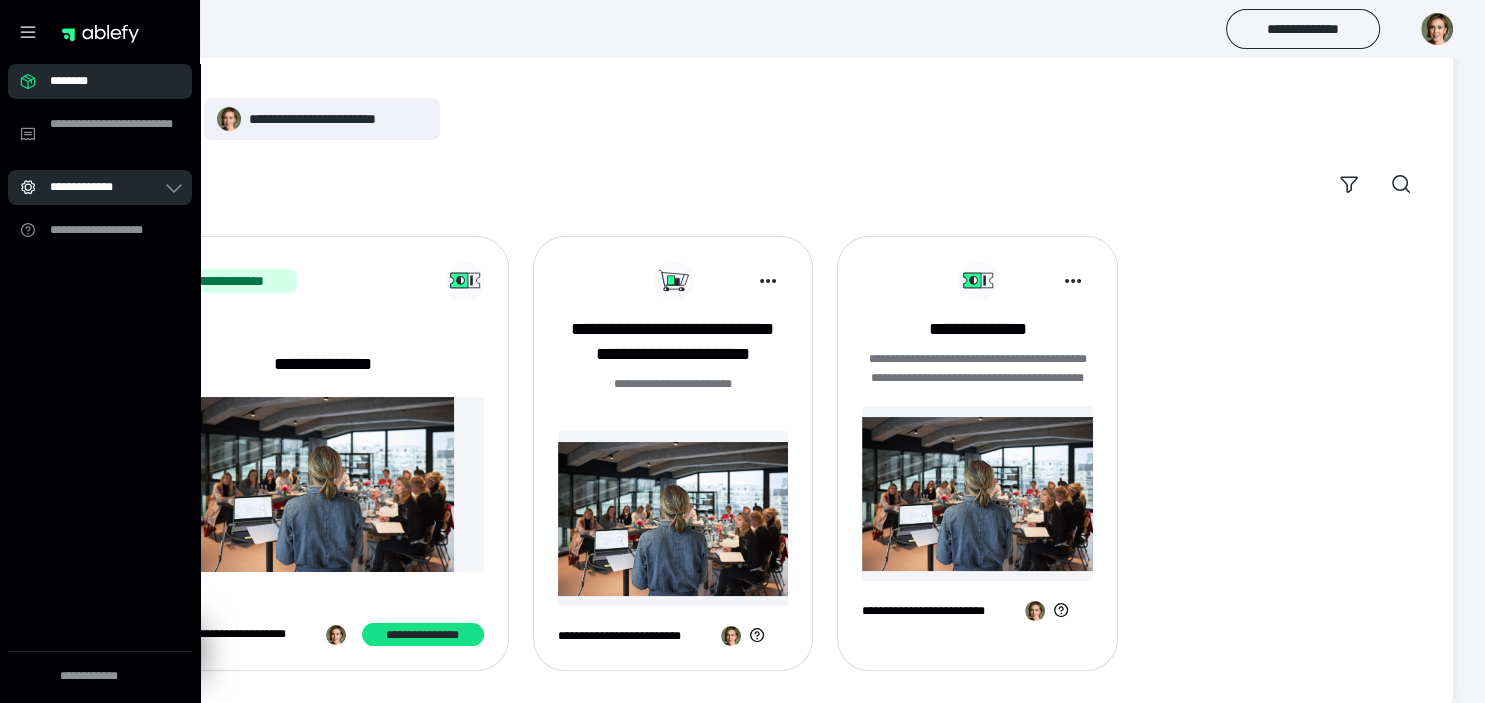 click on "**********" at bounding box center [106, 187] 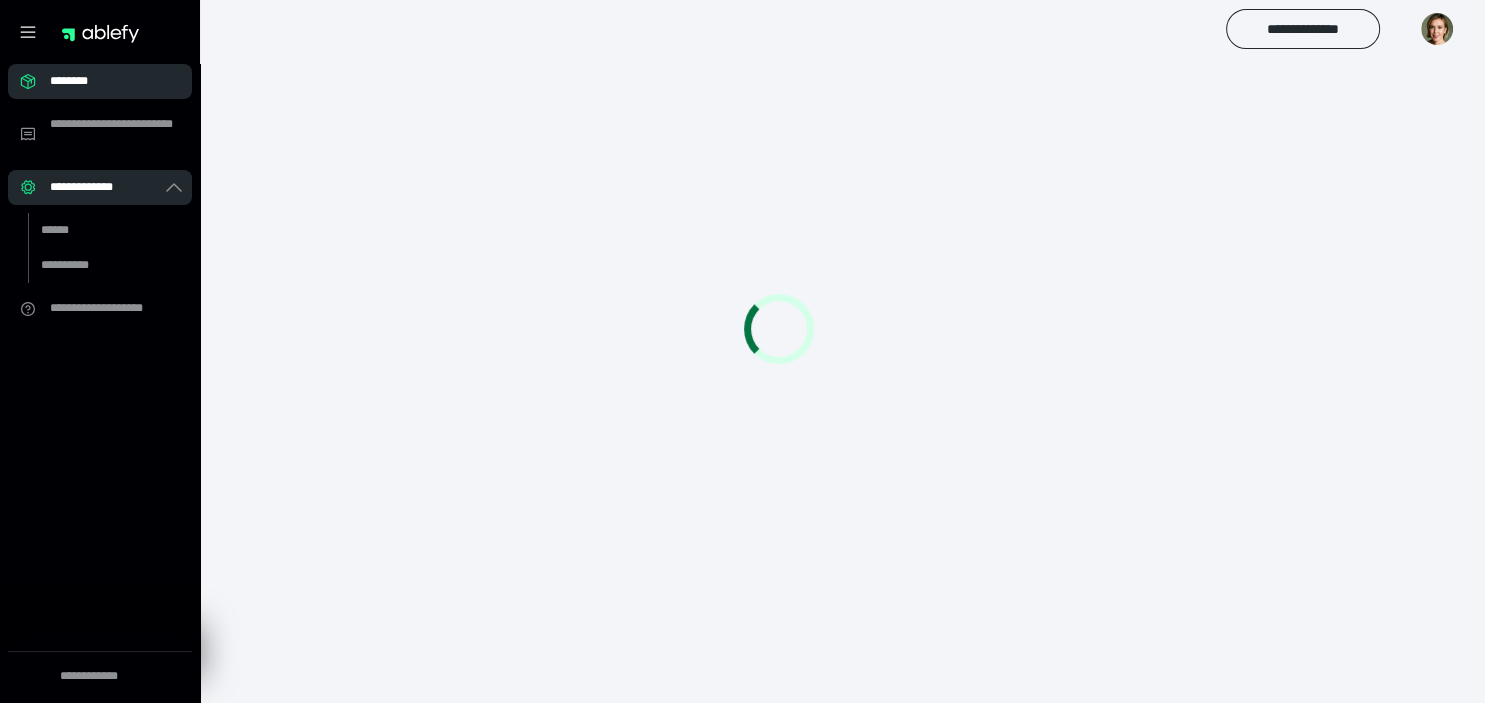scroll, scrollTop: 28, scrollLeft: 0, axis: vertical 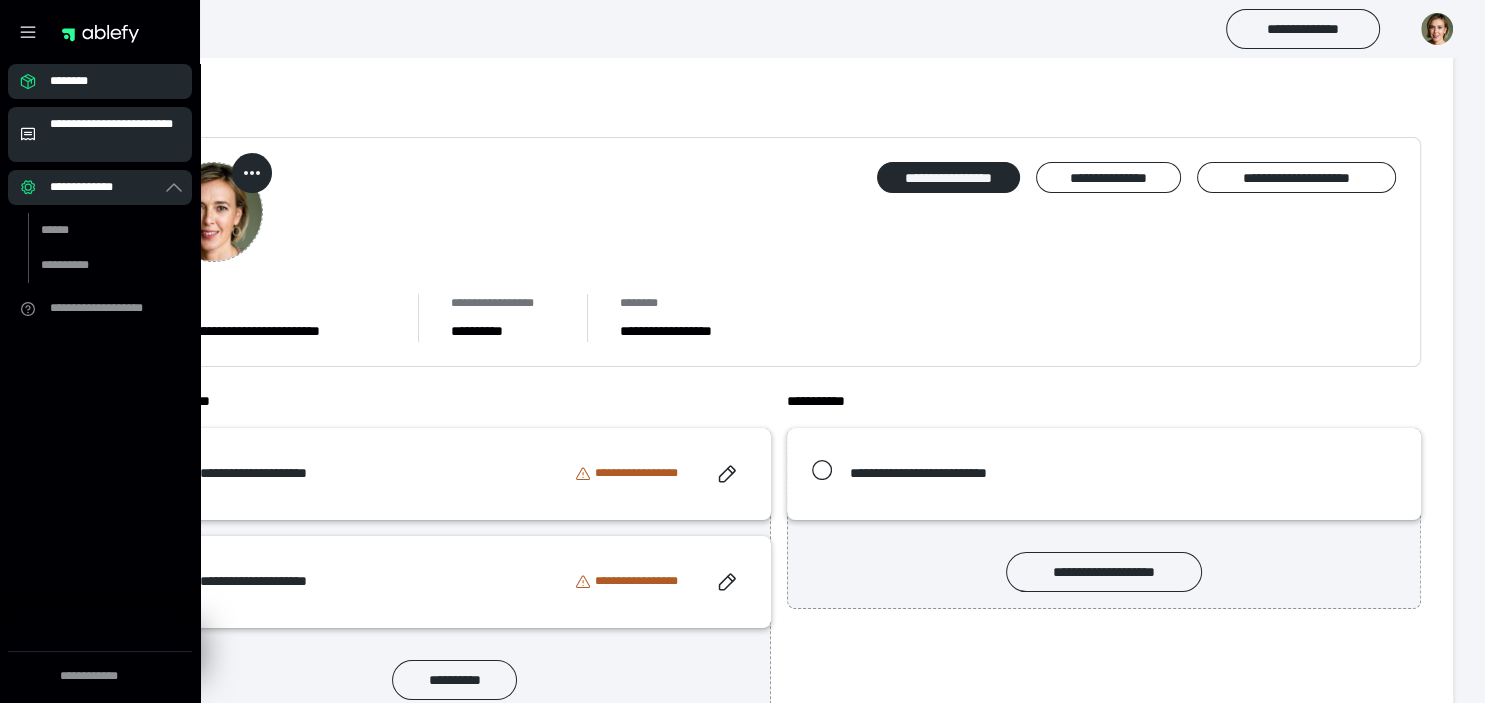 click on "**********" at bounding box center [115, 134] 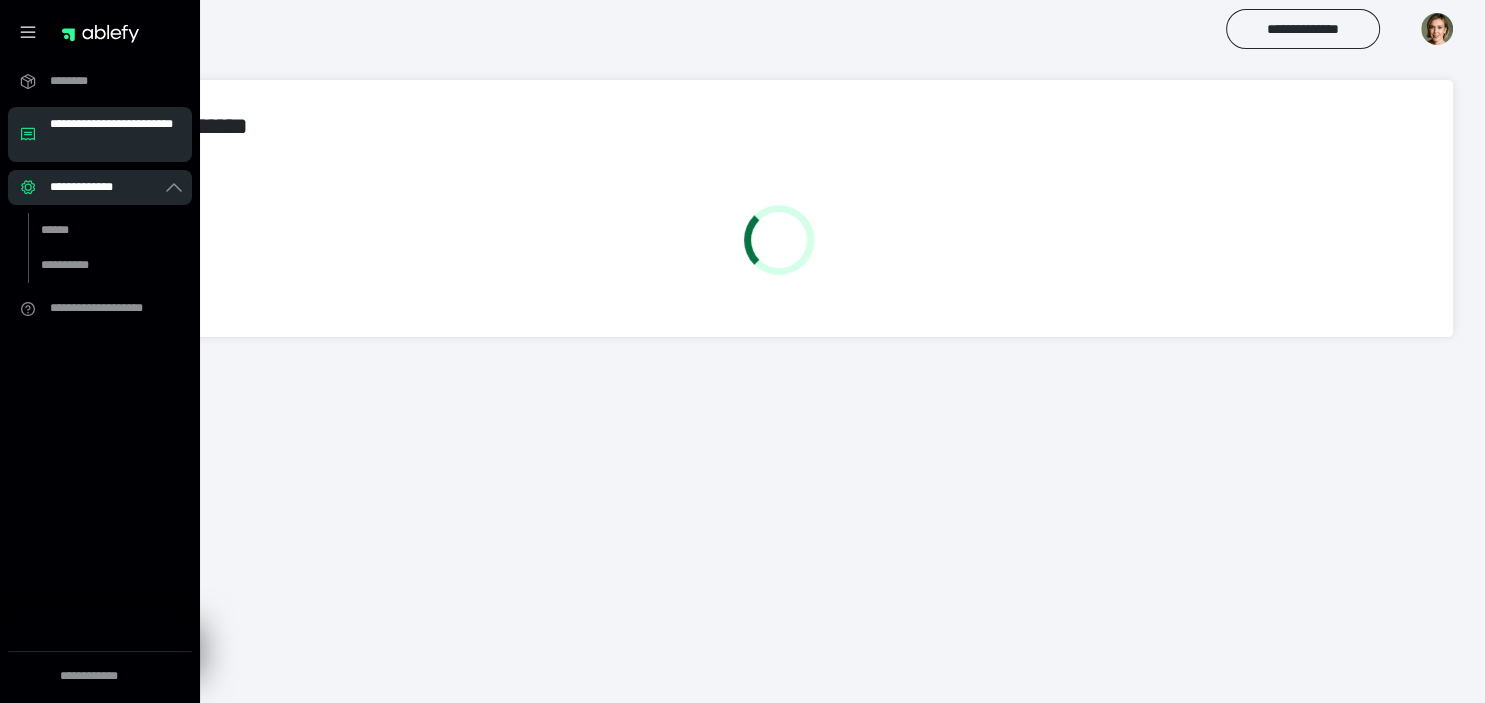 scroll, scrollTop: 0, scrollLeft: 0, axis: both 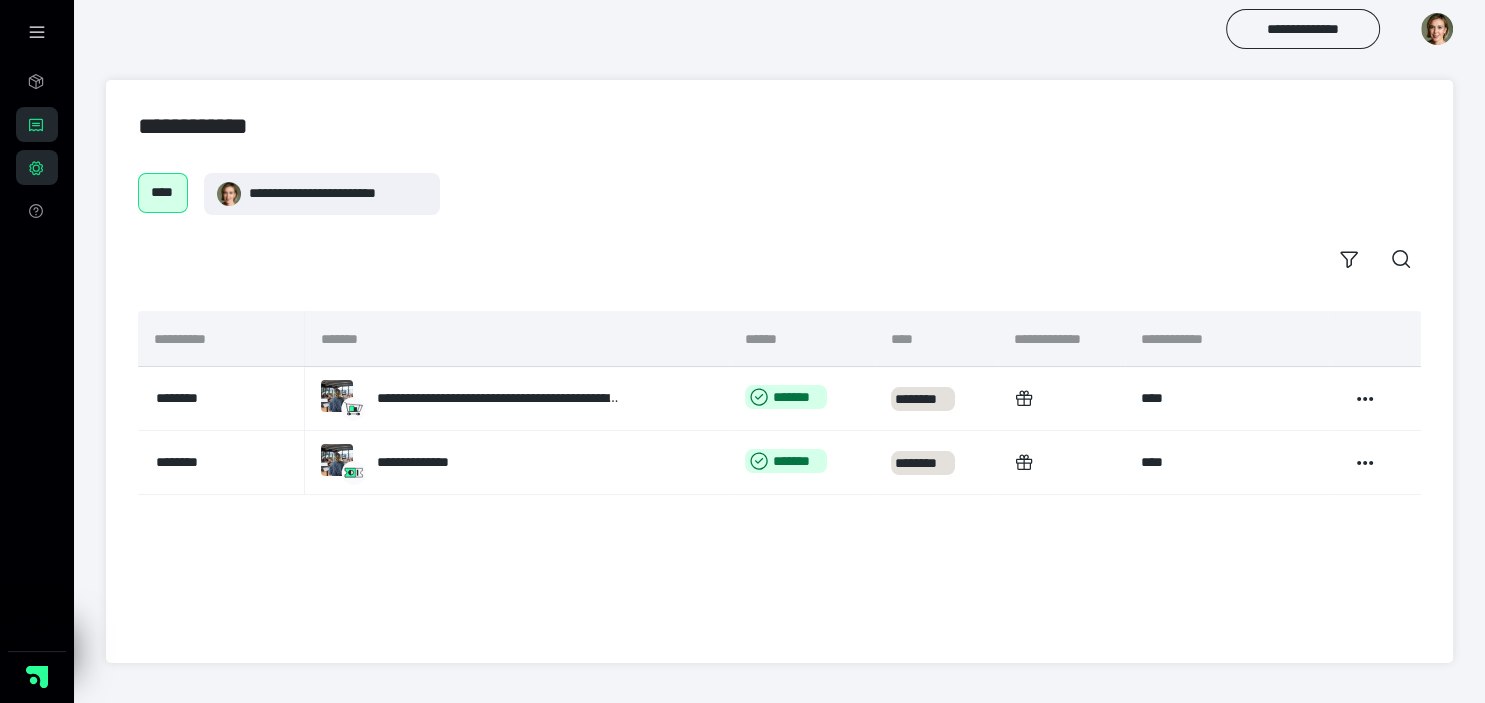 click on "**********" at bounding box center [779, 126] 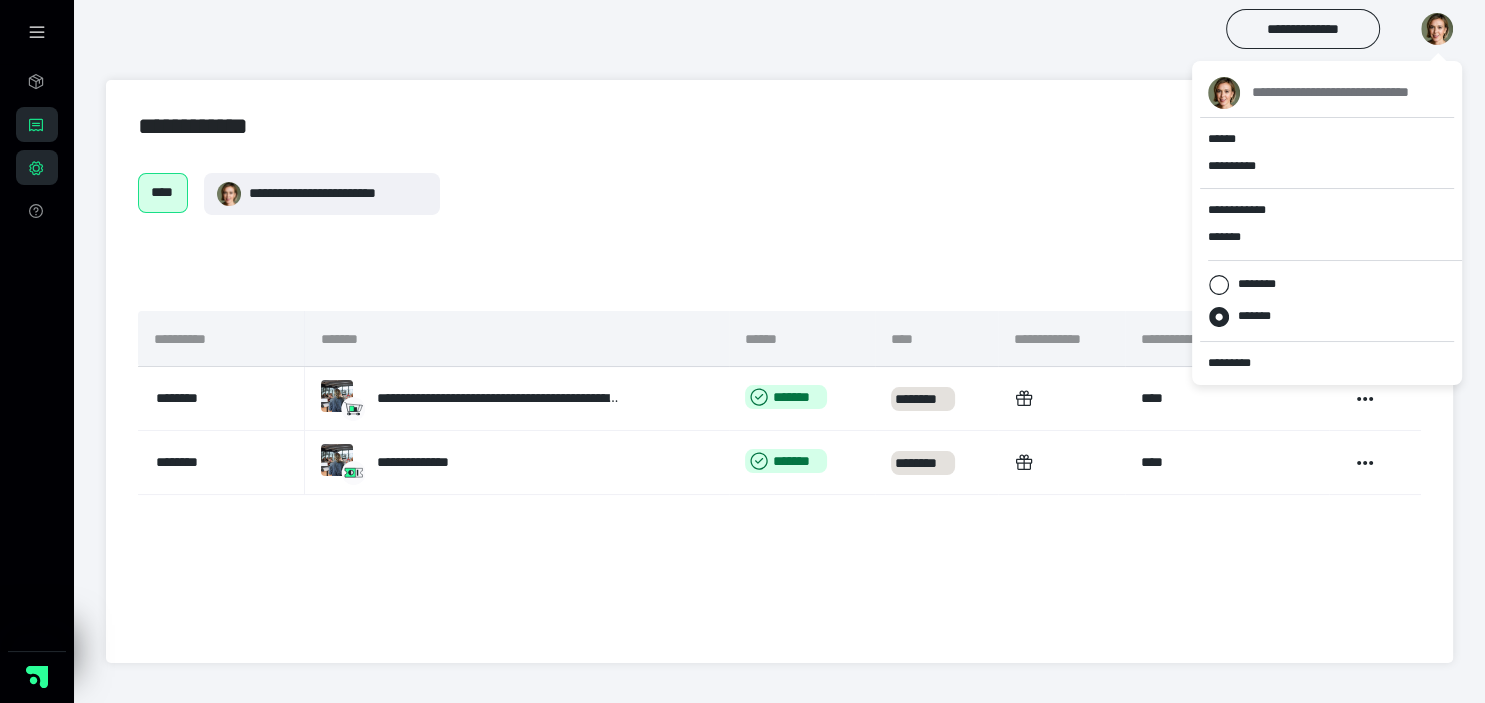 click at bounding box center (1437, 29) 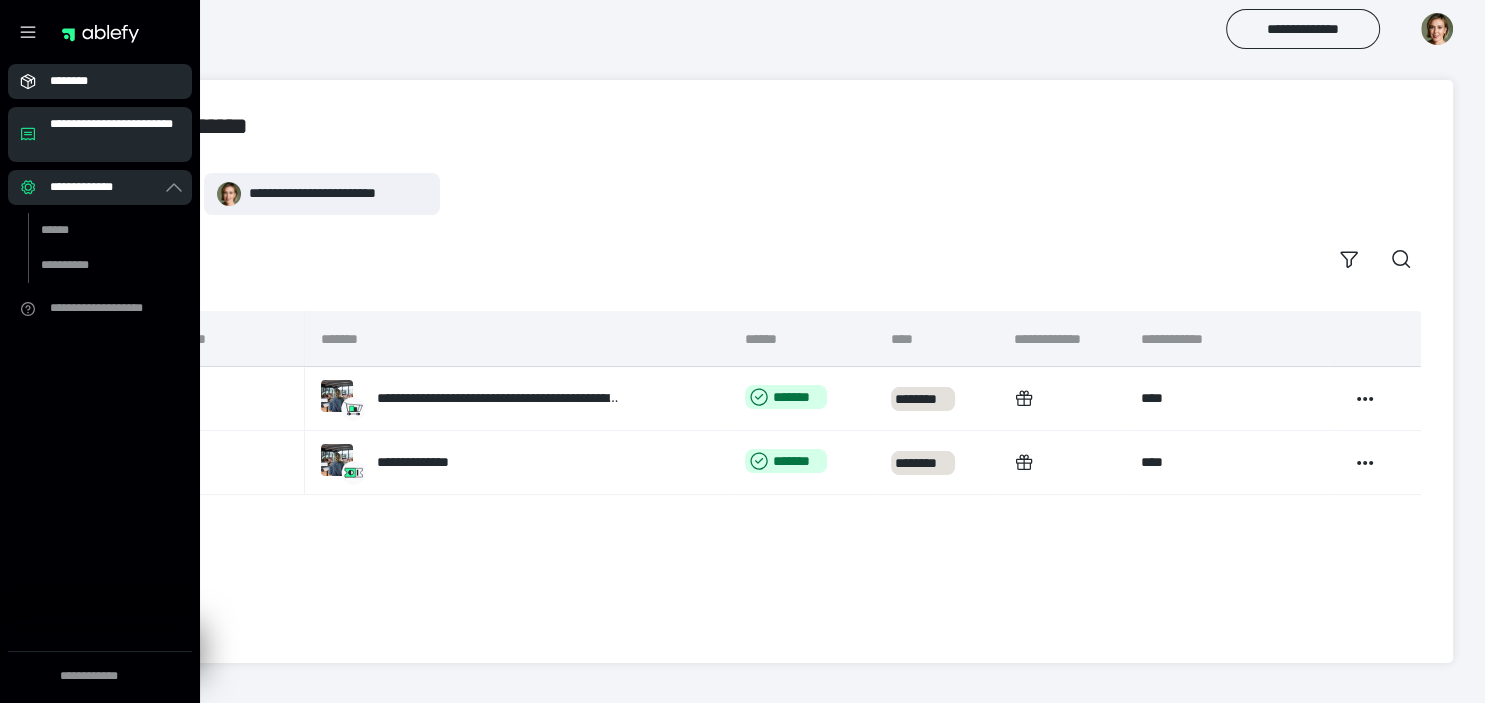 click on "********" at bounding box center [106, 81] 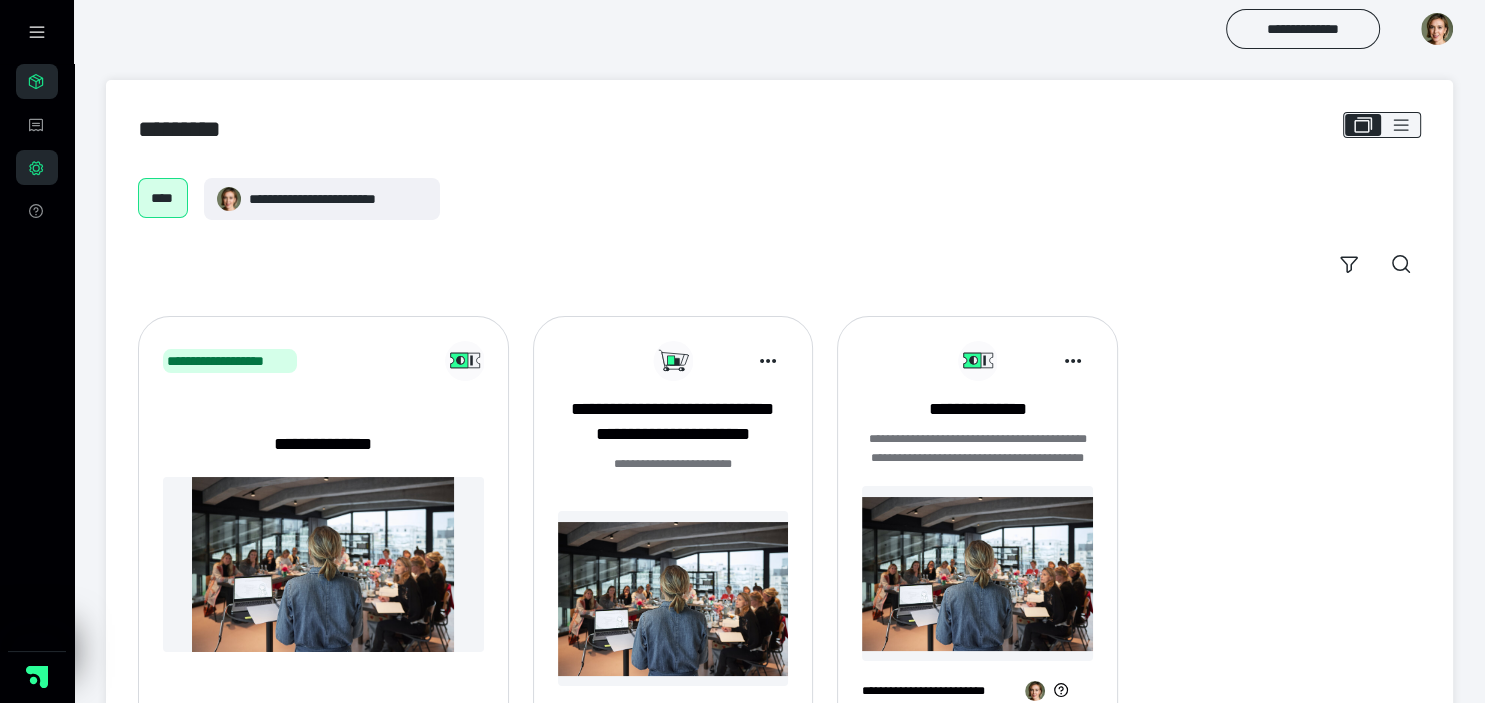 click on "*********" at bounding box center (779, 129) 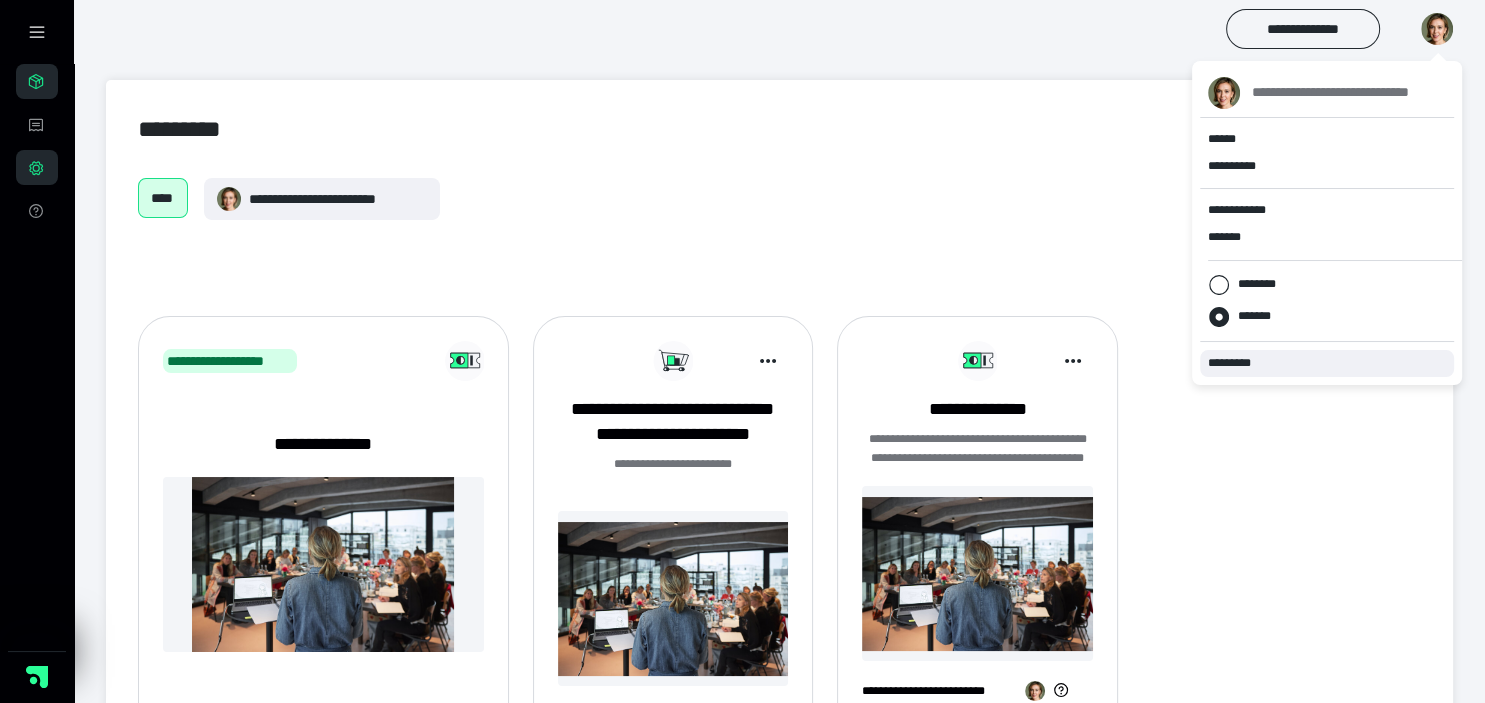 click on "*********" at bounding box center [1238, 363] 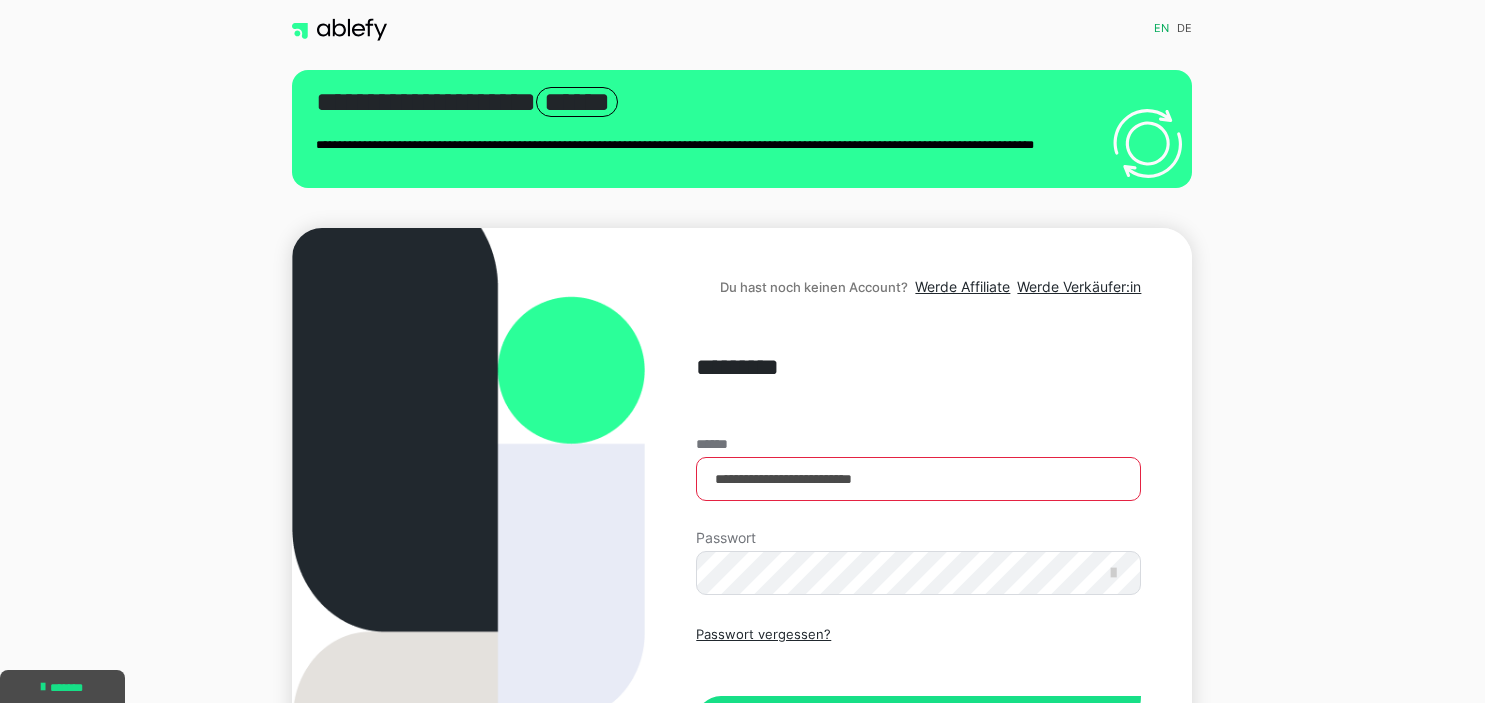 scroll, scrollTop: 0, scrollLeft: 0, axis: both 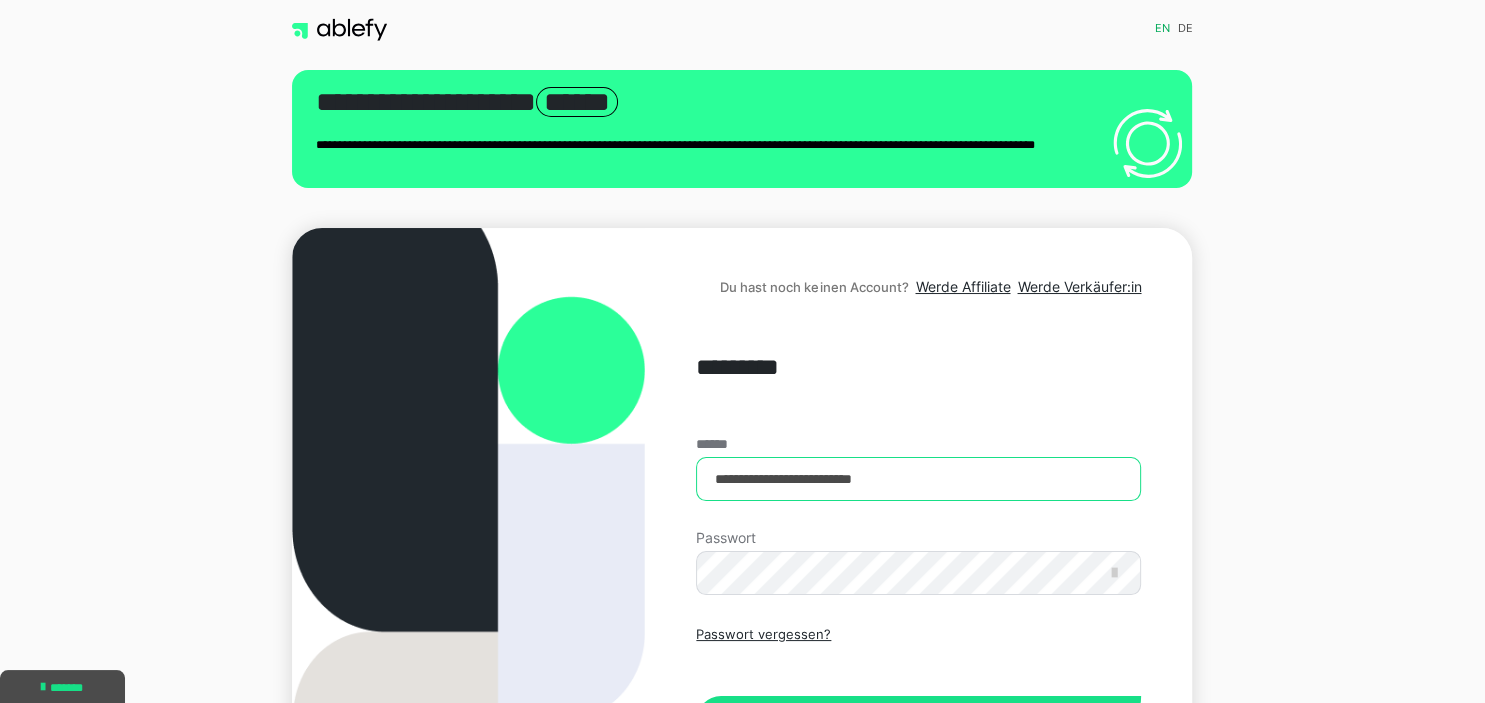 click on "**********" at bounding box center [918, 479] 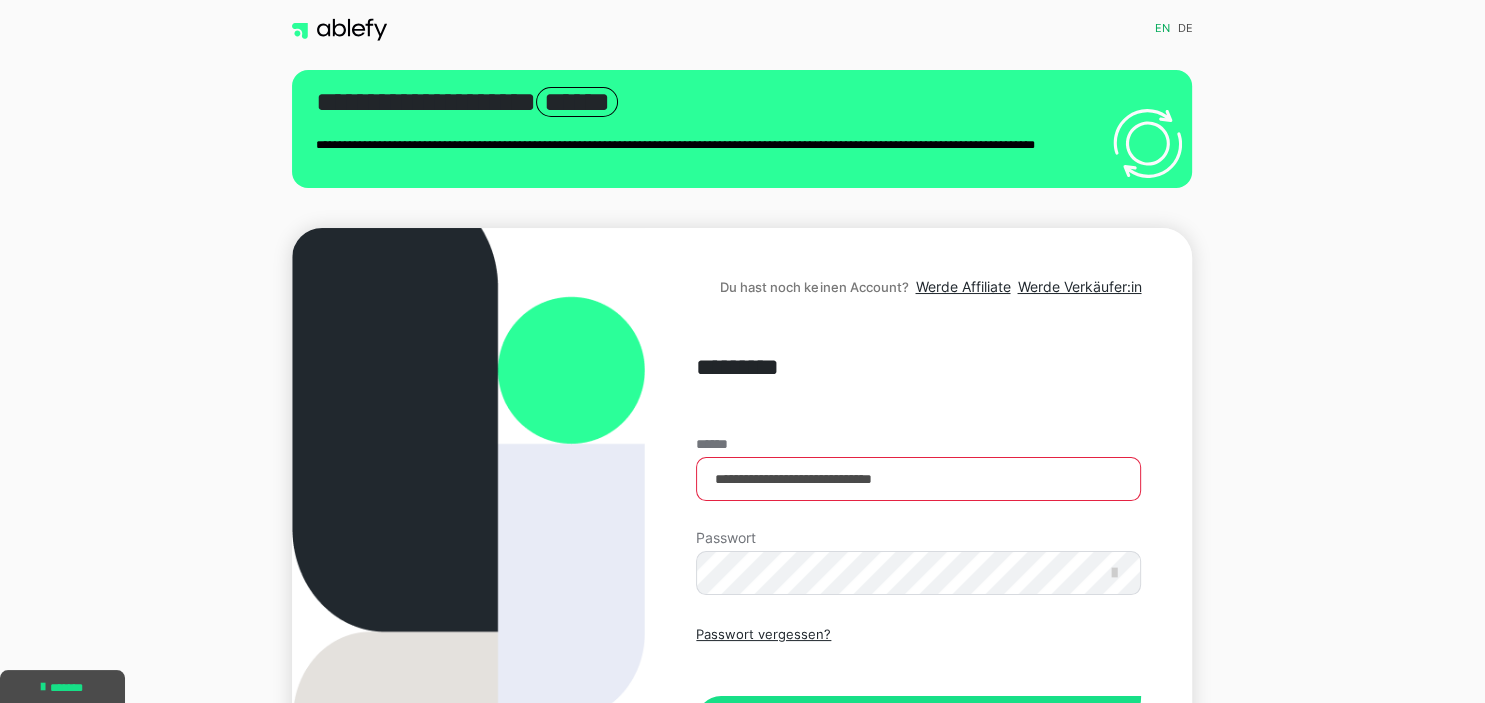 click on "**********" at bounding box center [918, 529] 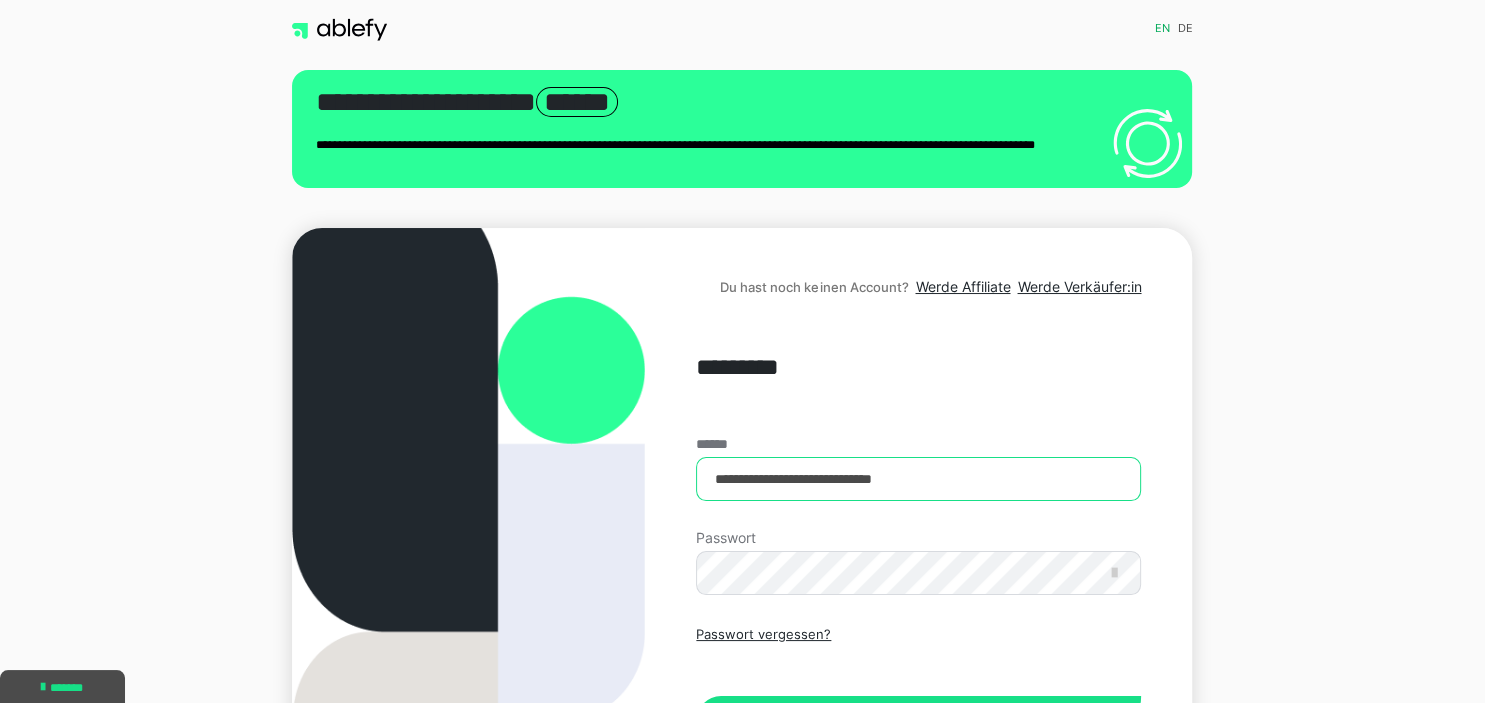 click on "**********" at bounding box center (918, 479) 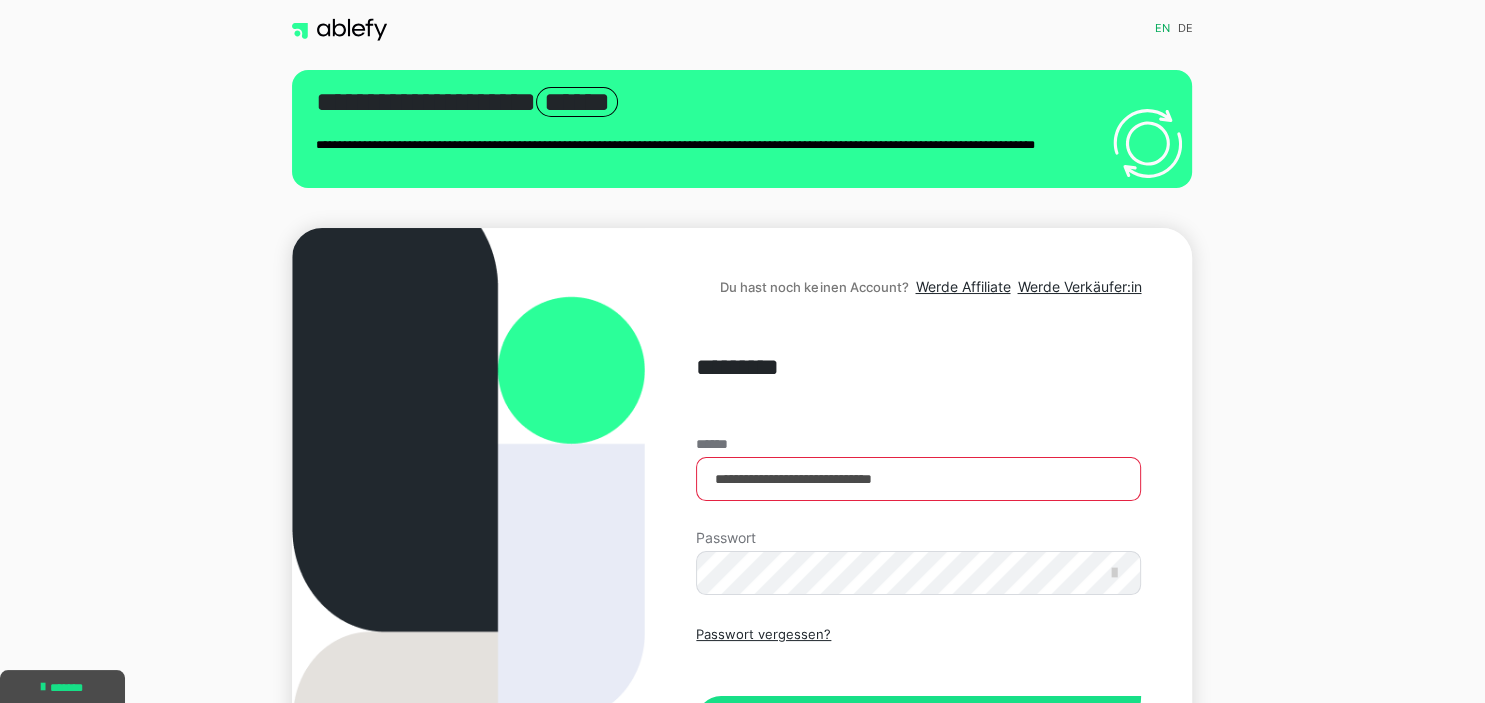click on "**********" at bounding box center (742, 529) 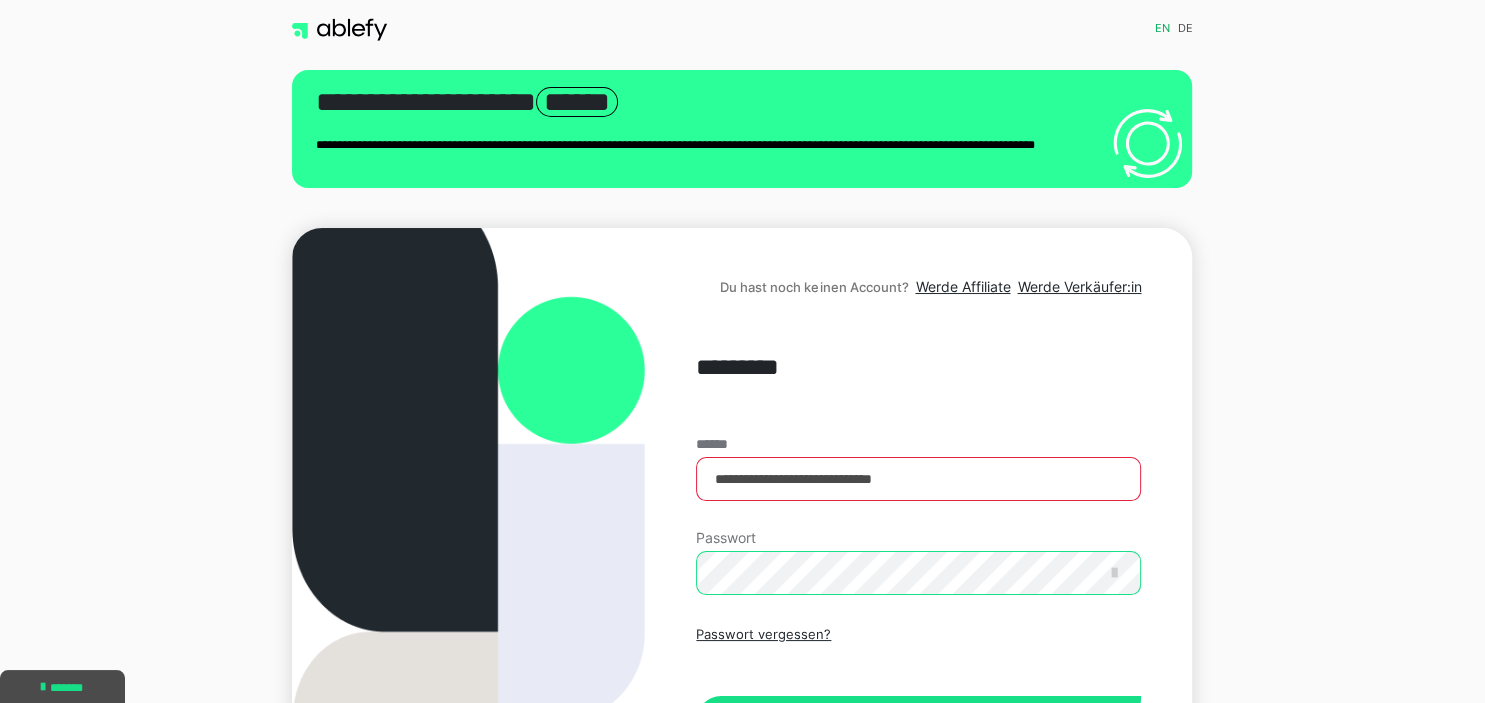 scroll, scrollTop: 211, scrollLeft: 0, axis: vertical 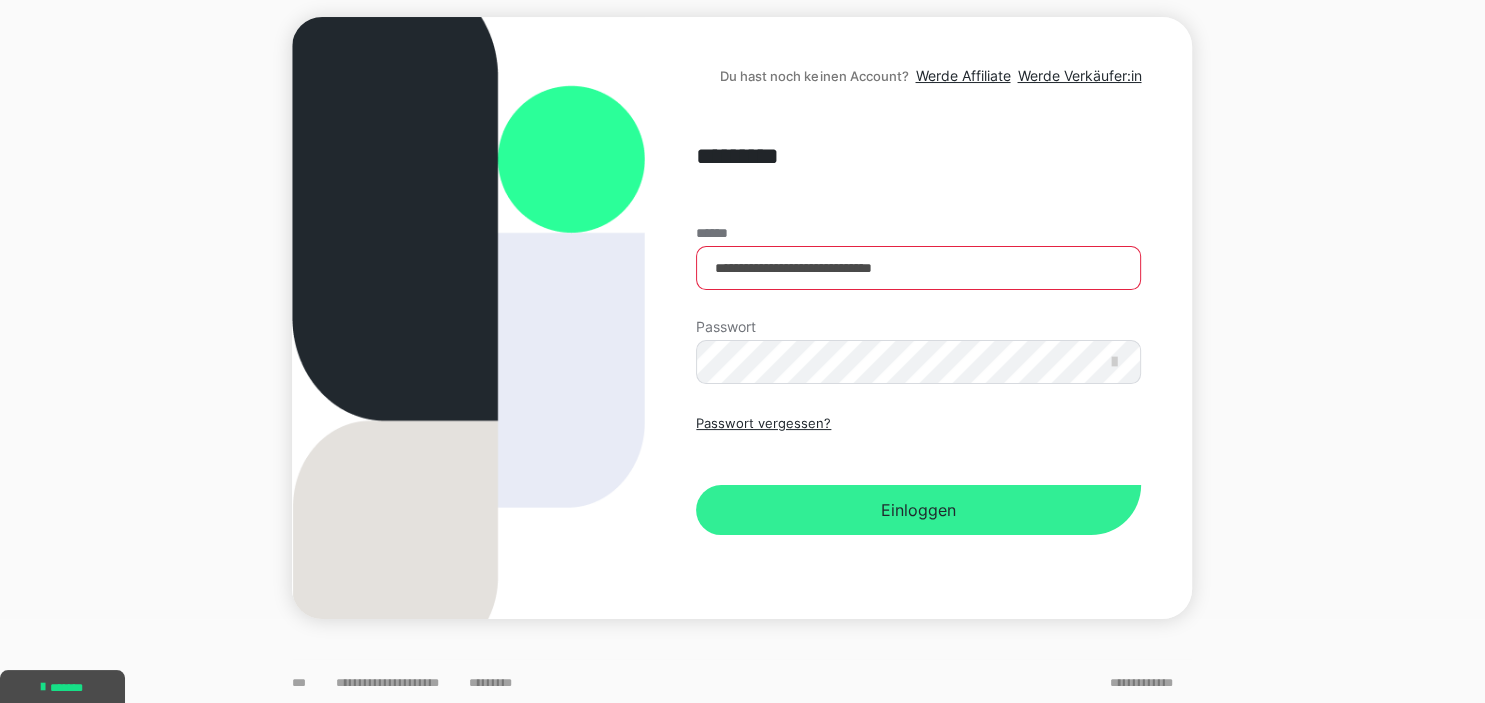 click on "Einloggen" at bounding box center [918, 510] 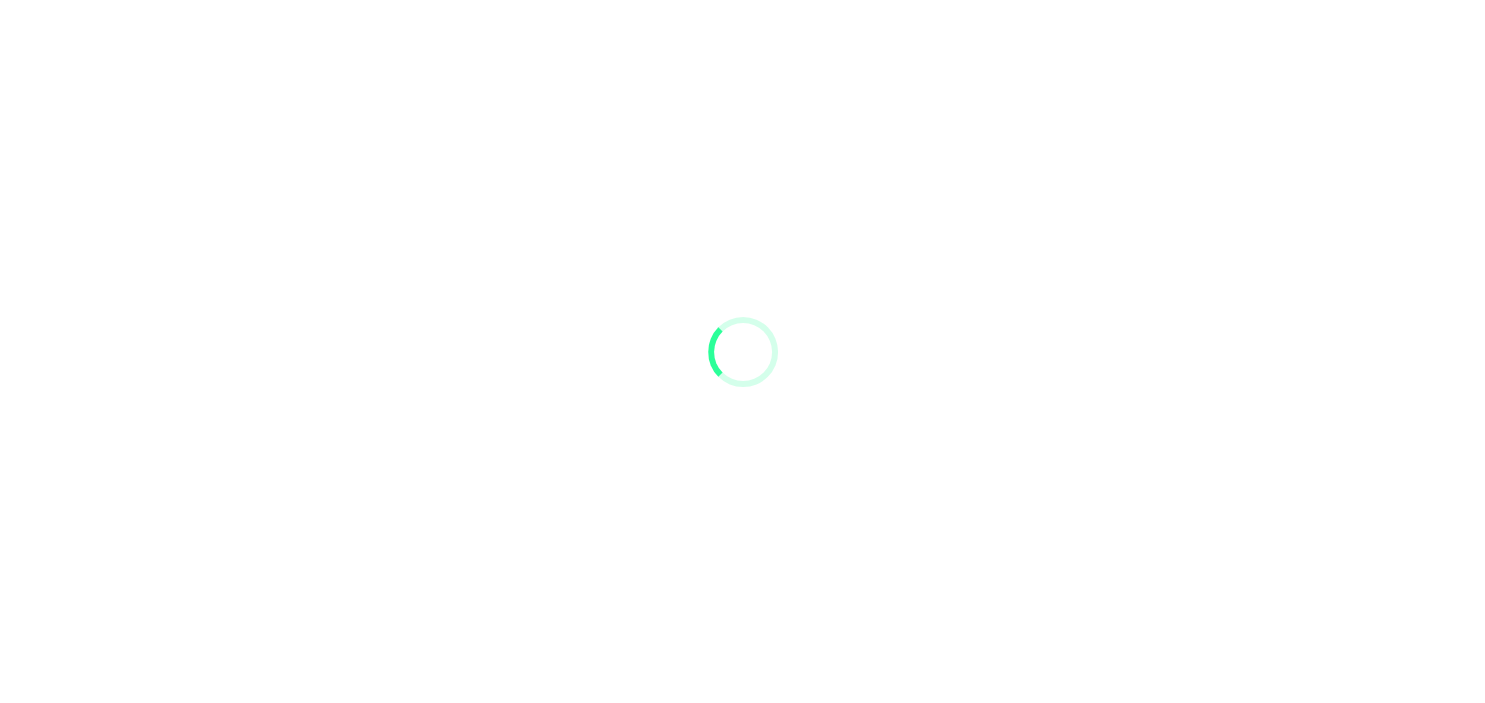 scroll, scrollTop: 0, scrollLeft: 0, axis: both 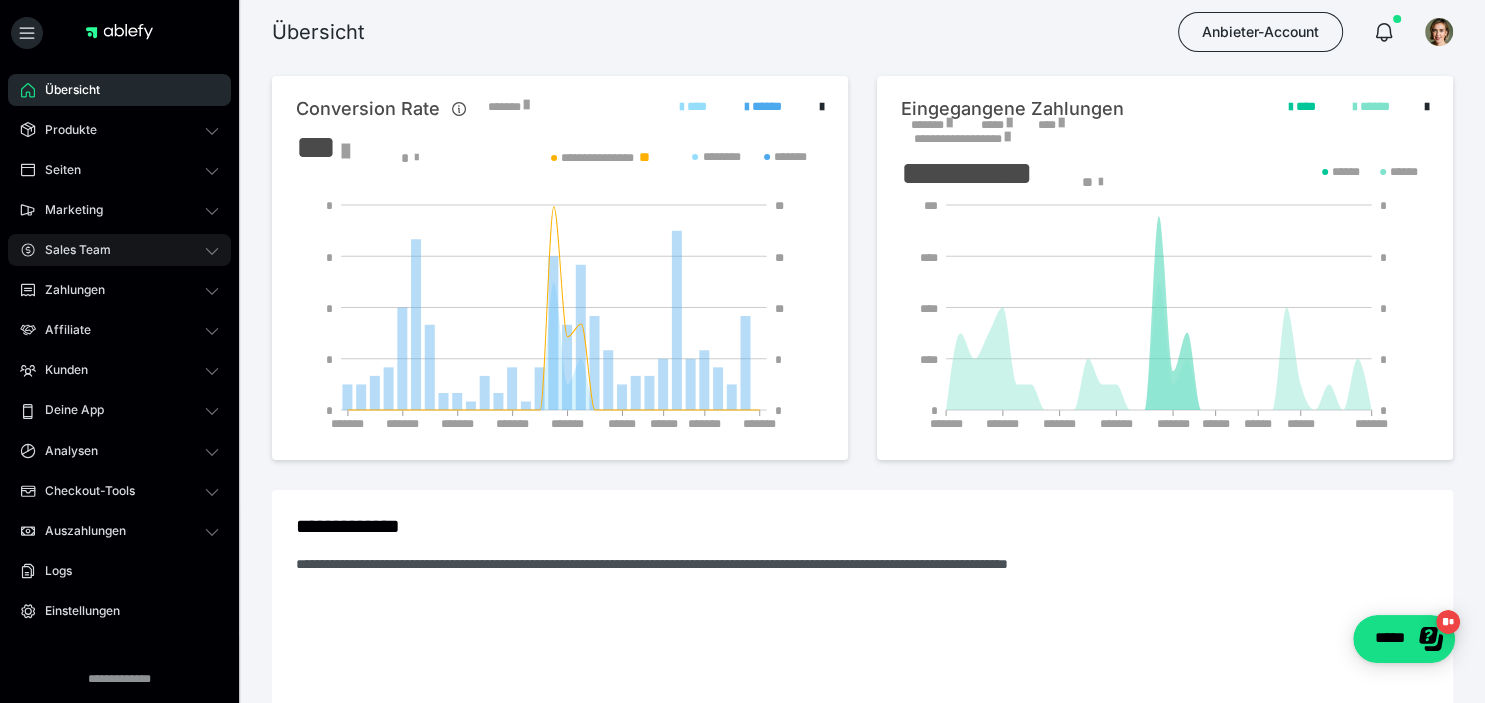 click on "Sales Team" at bounding box center [119, 250] 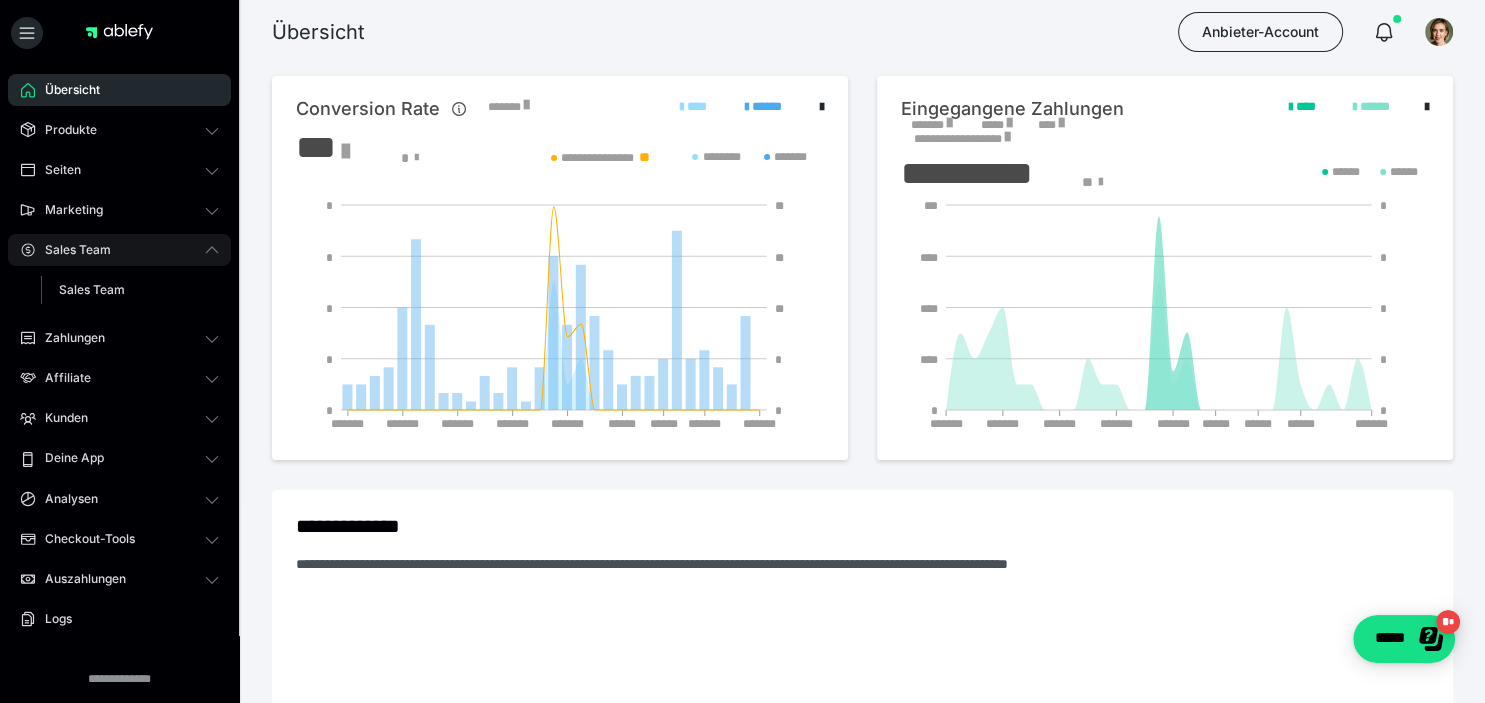 click on "Sales Team" at bounding box center [119, 250] 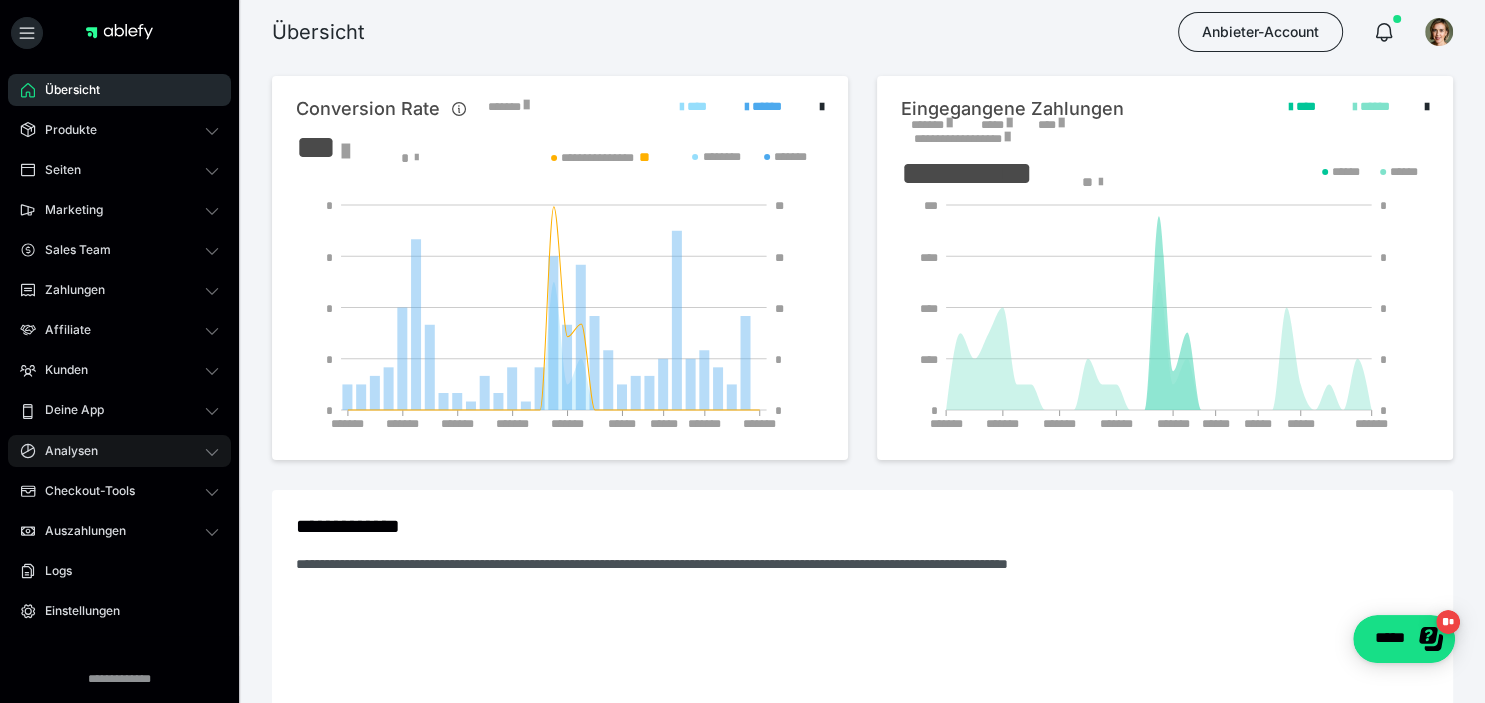 click on "Analysen" at bounding box center (119, 451) 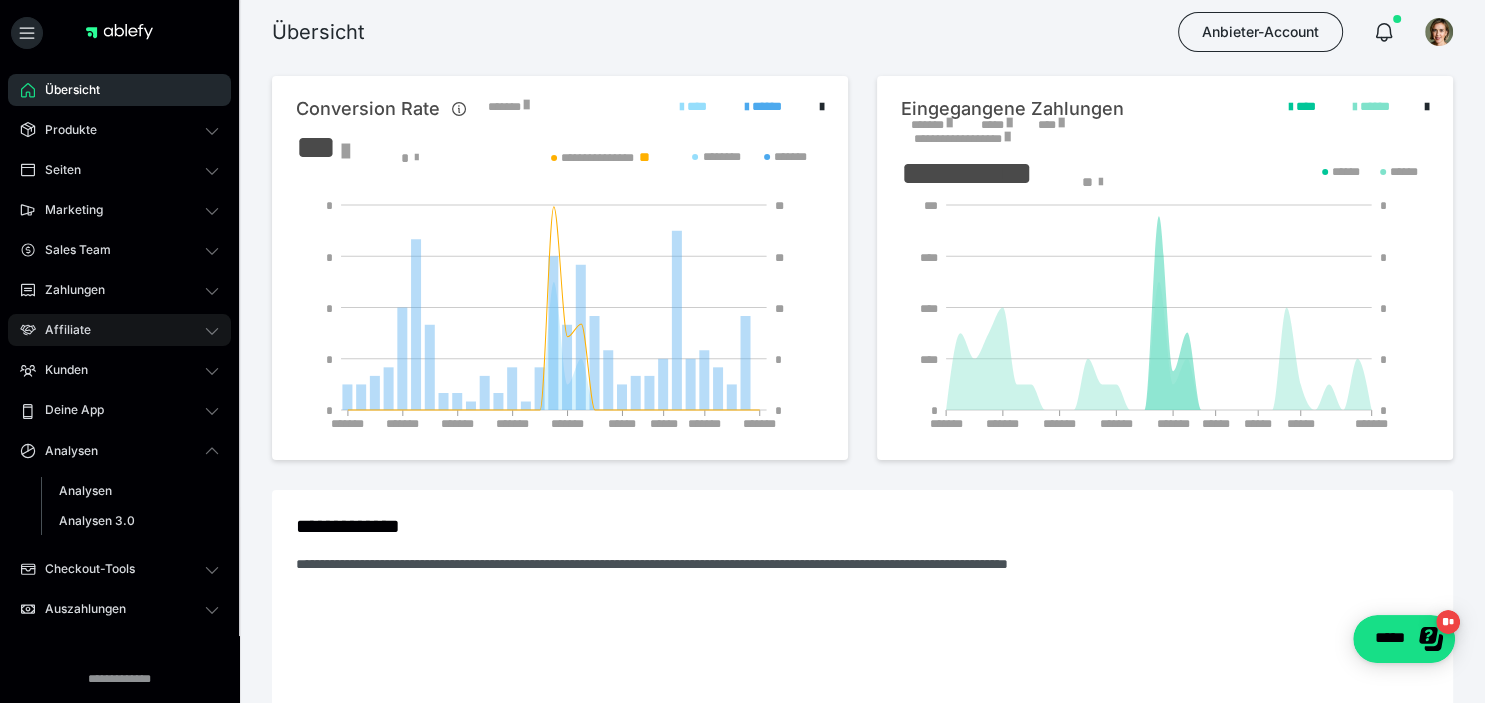 click on "Affiliate" at bounding box center [119, 330] 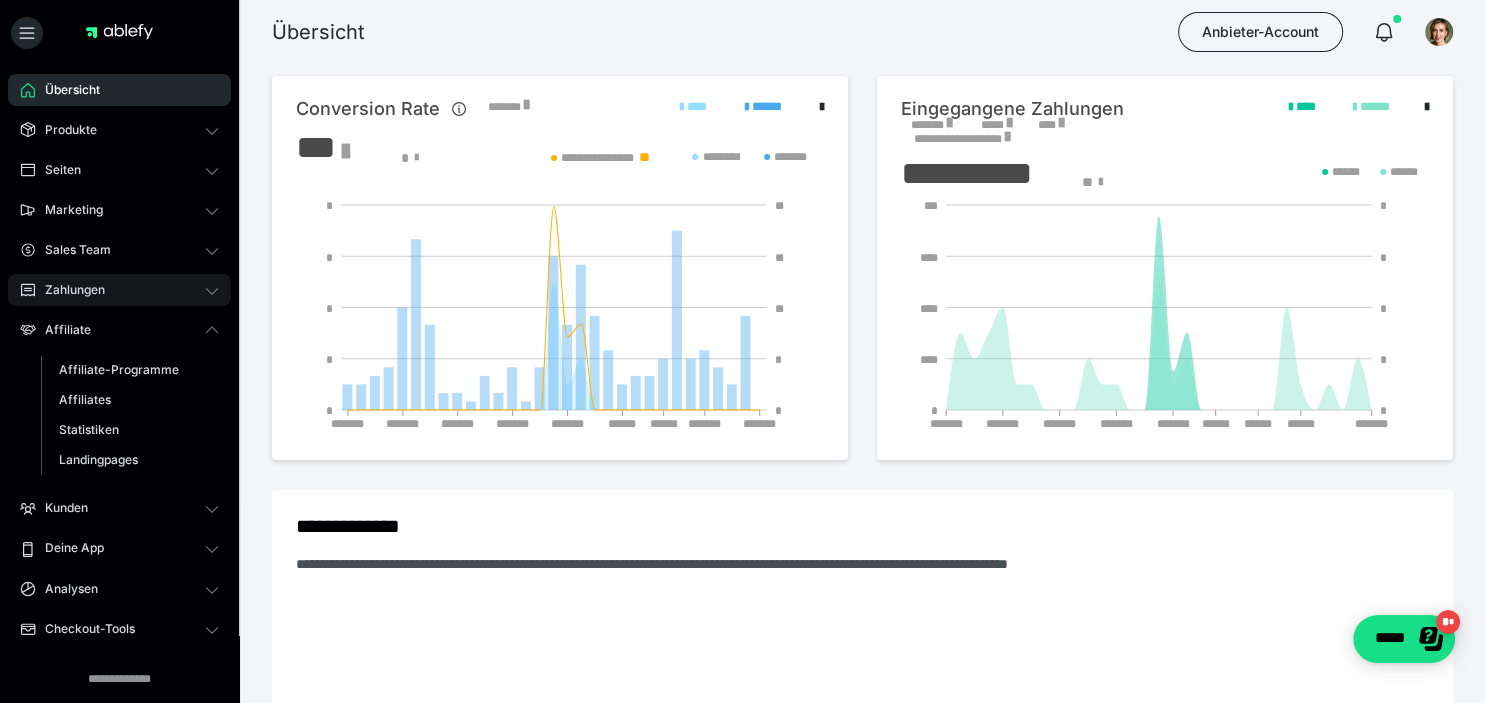 click 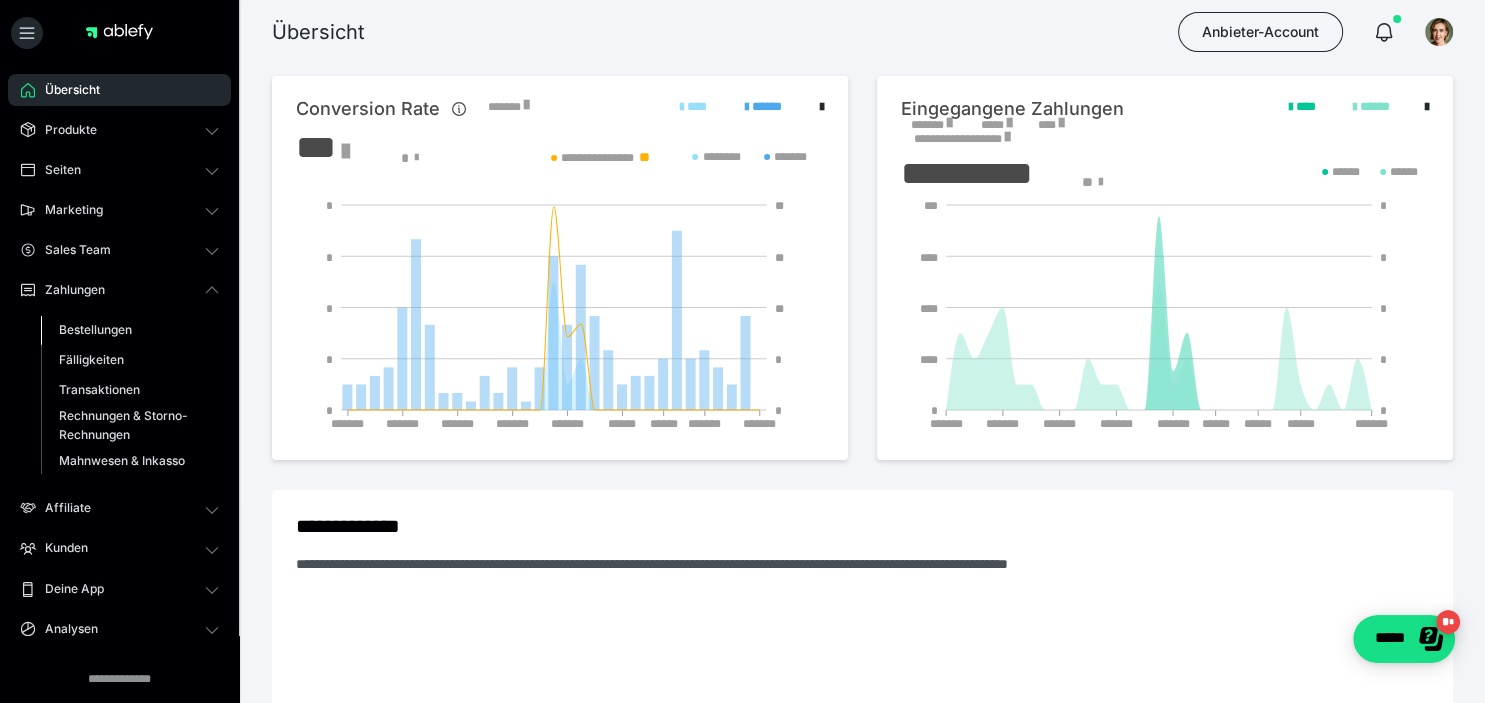click on "Bestellungen" at bounding box center (95, 329) 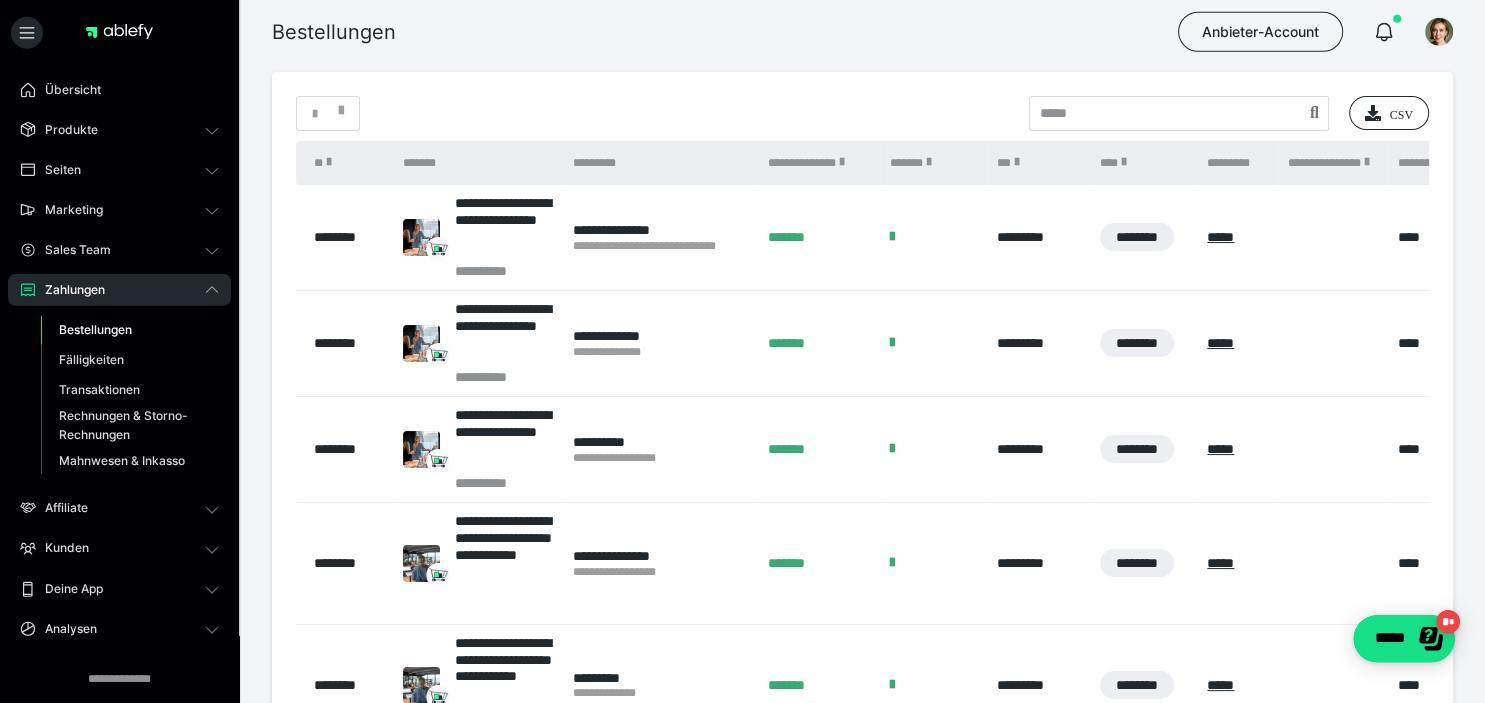 scroll, scrollTop: 0, scrollLeft: 0, axis: both 